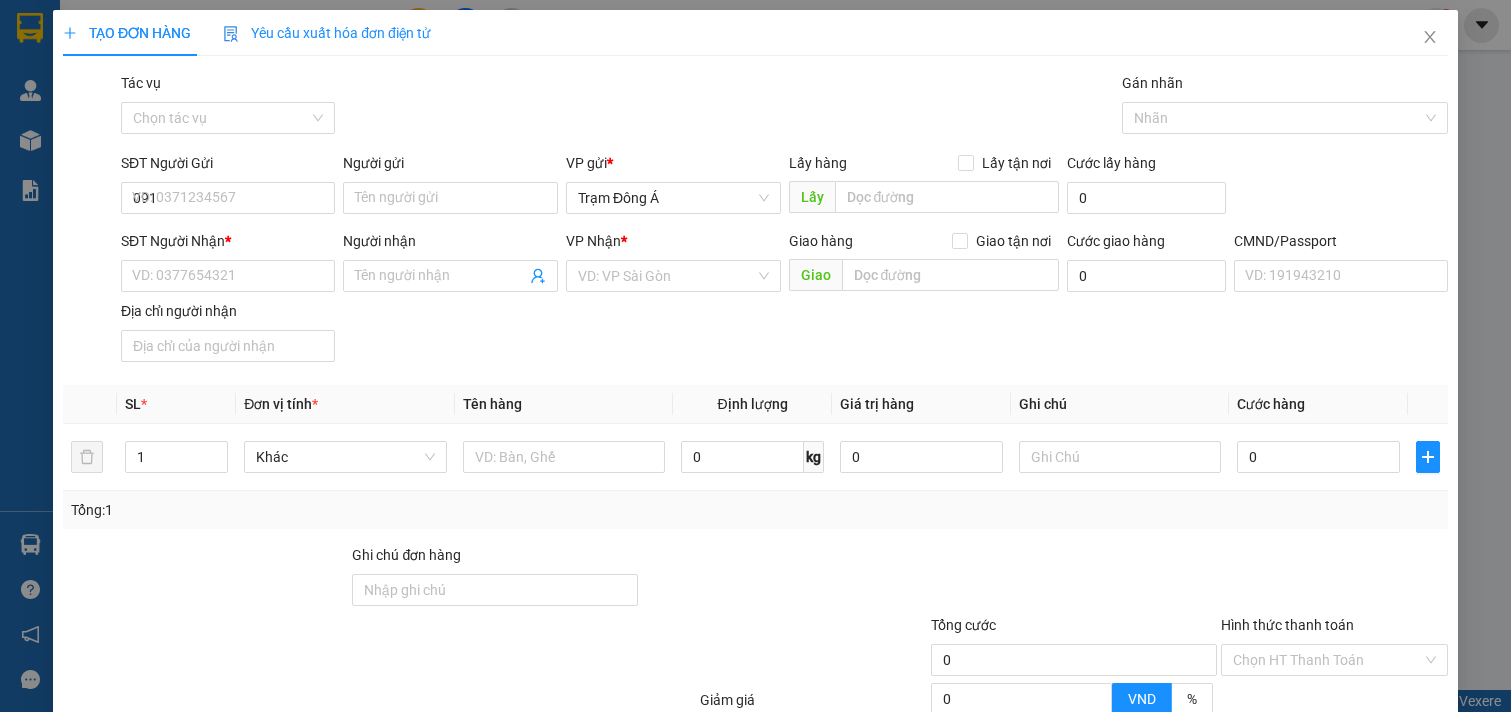 scroll, scrollTop: 0, scrollLeft: 0, axis: both 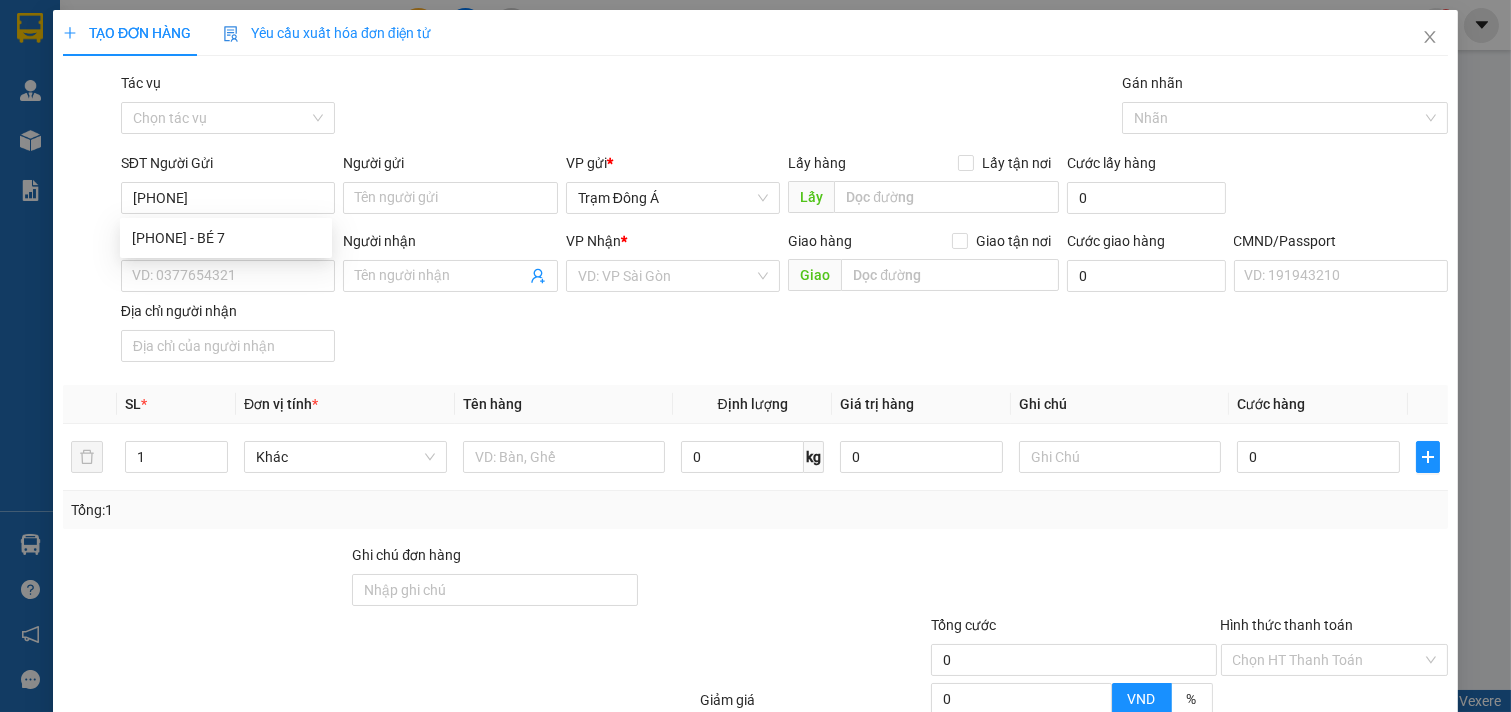 type on "[PHONE]" 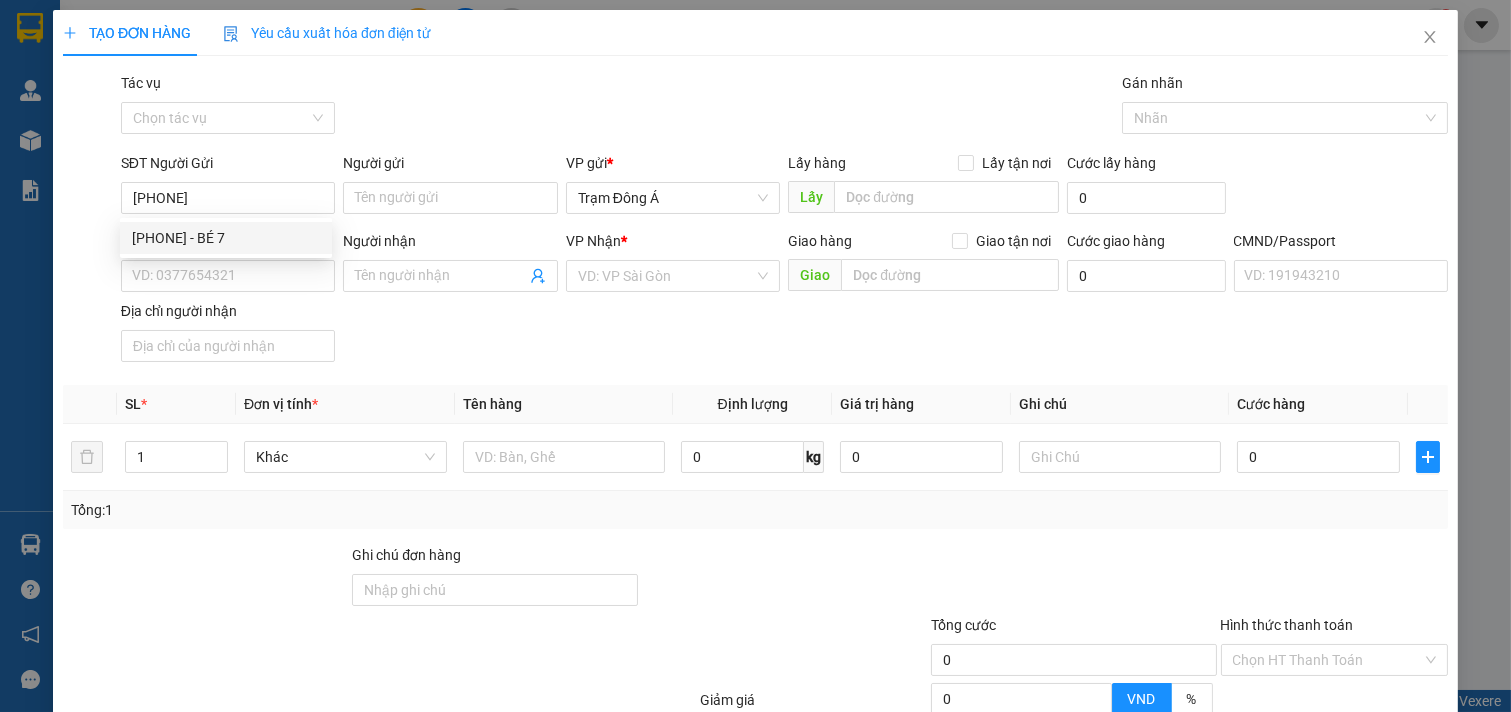 click on "[PHONE] - BÉ 7" at bounding box center (226, 238) 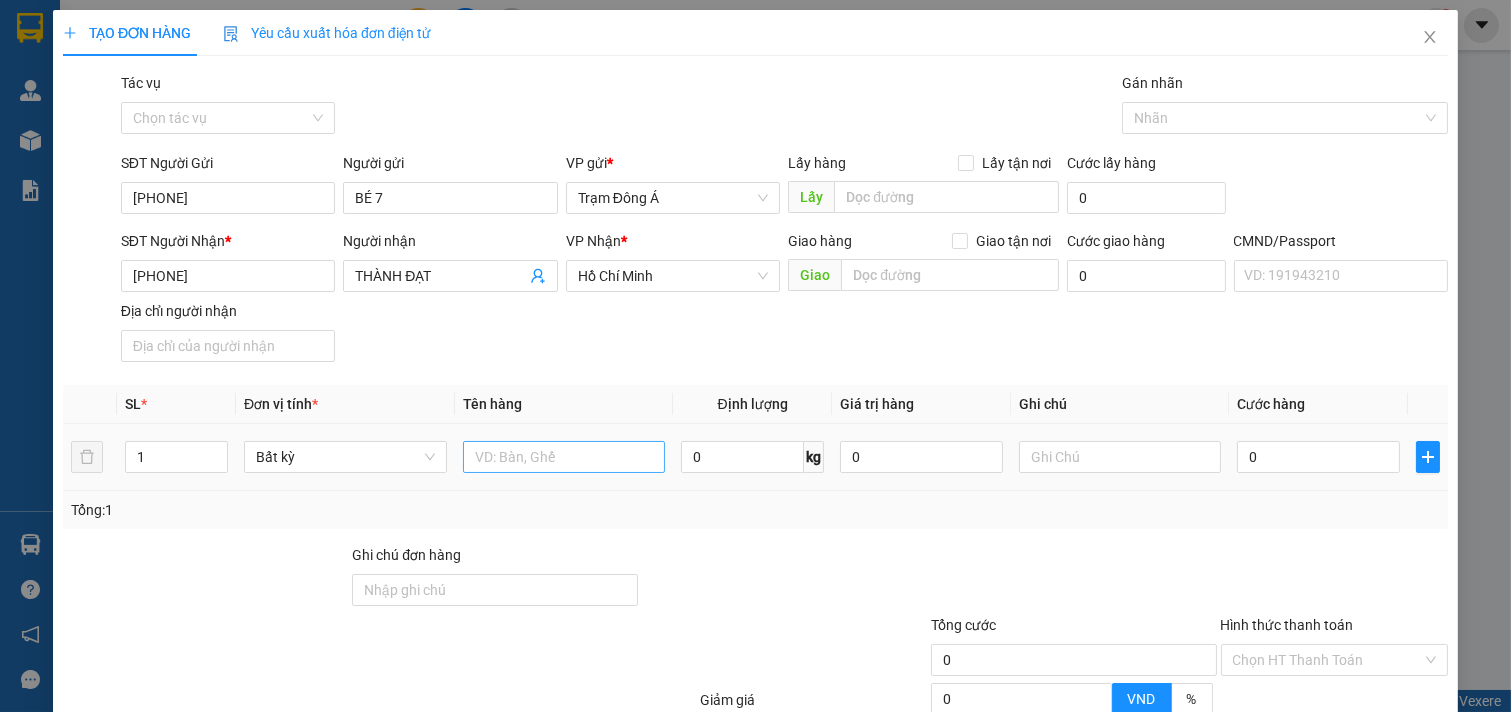 type on "[PHONE]" 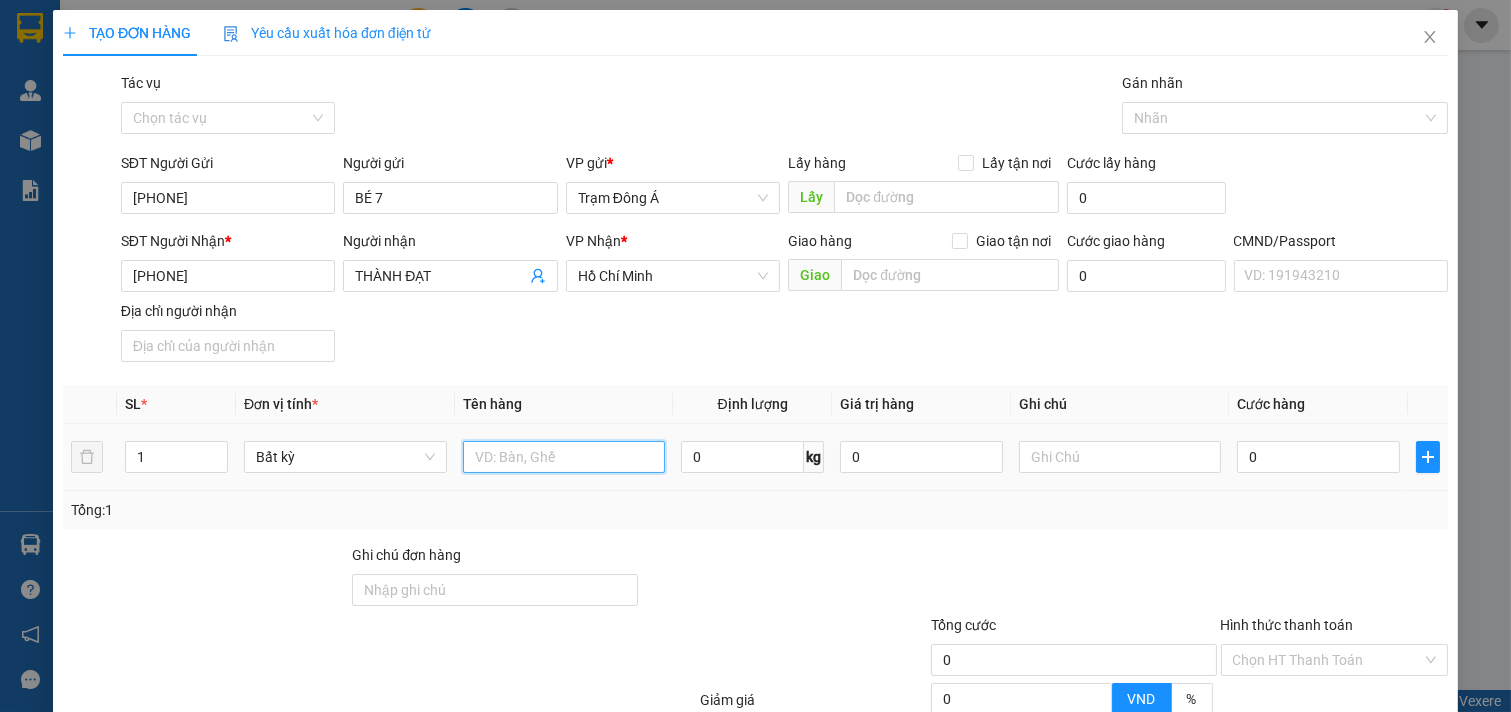 click at bounding box center (564, 457) 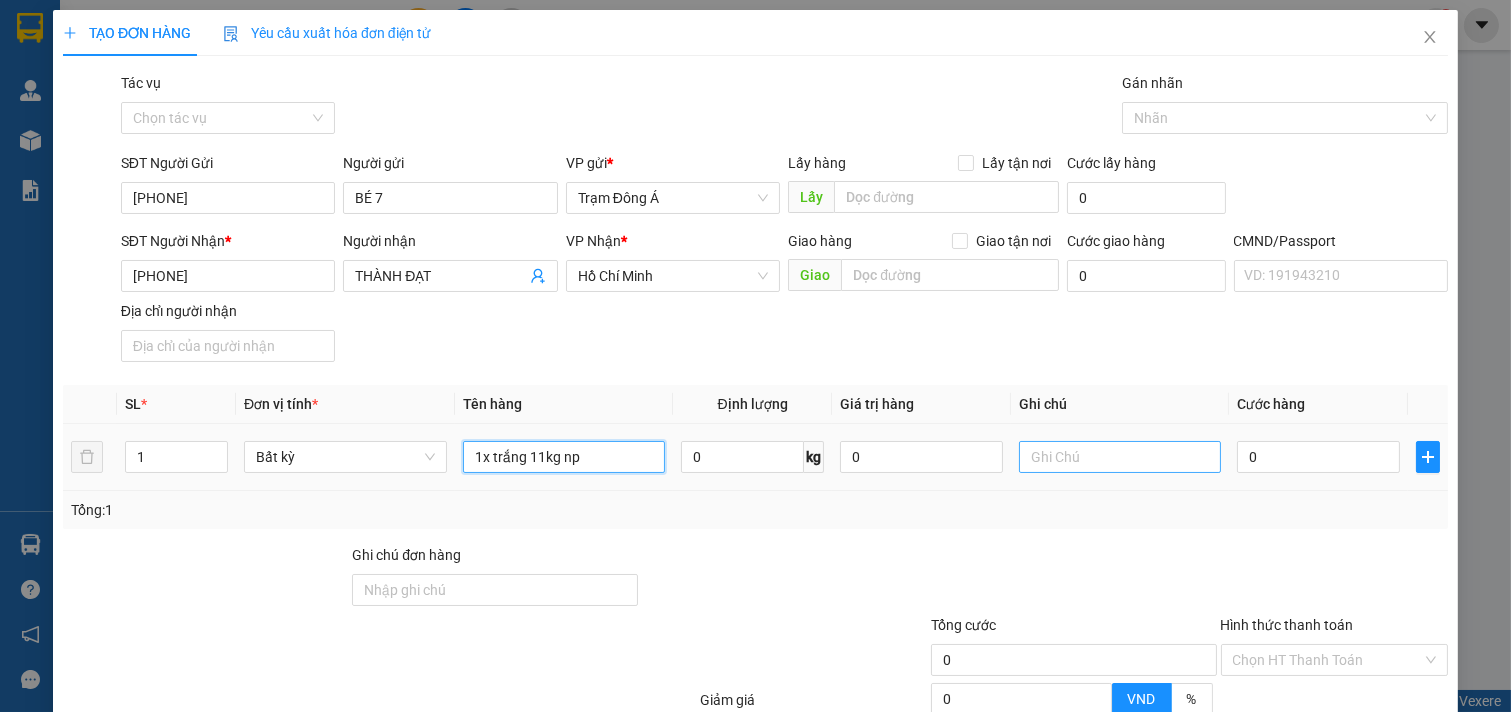 type on "1x trắng 11kg np" 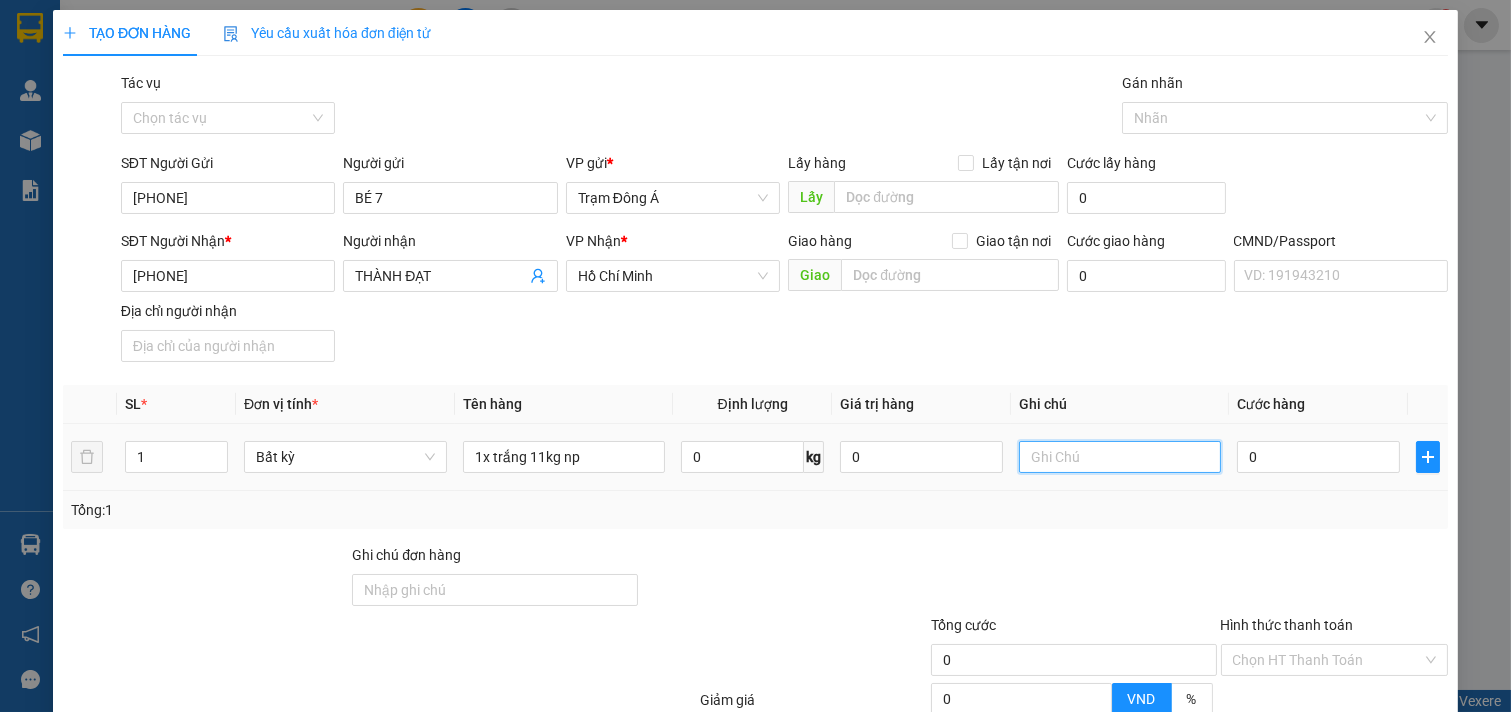 click at bounding box center [1120, 457] 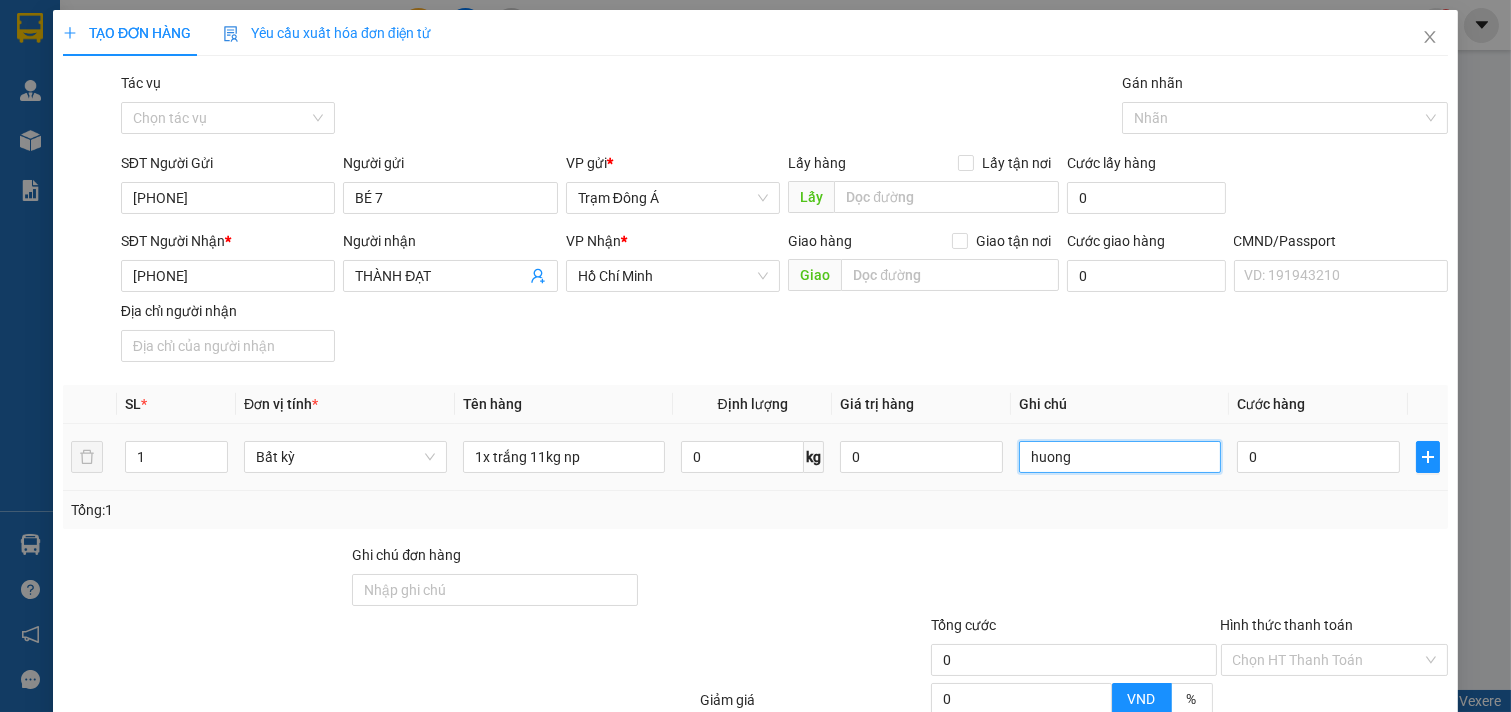 type on "huong" 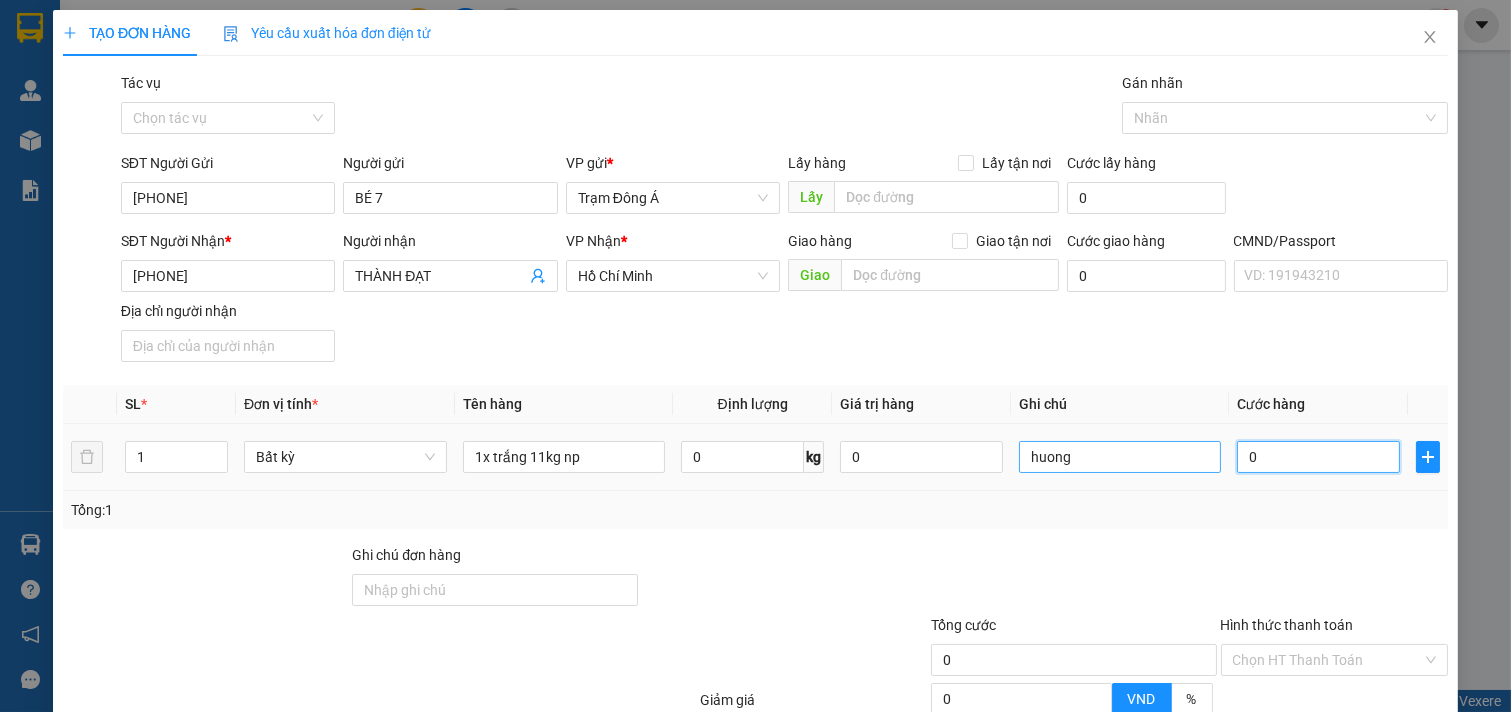 type on "3" 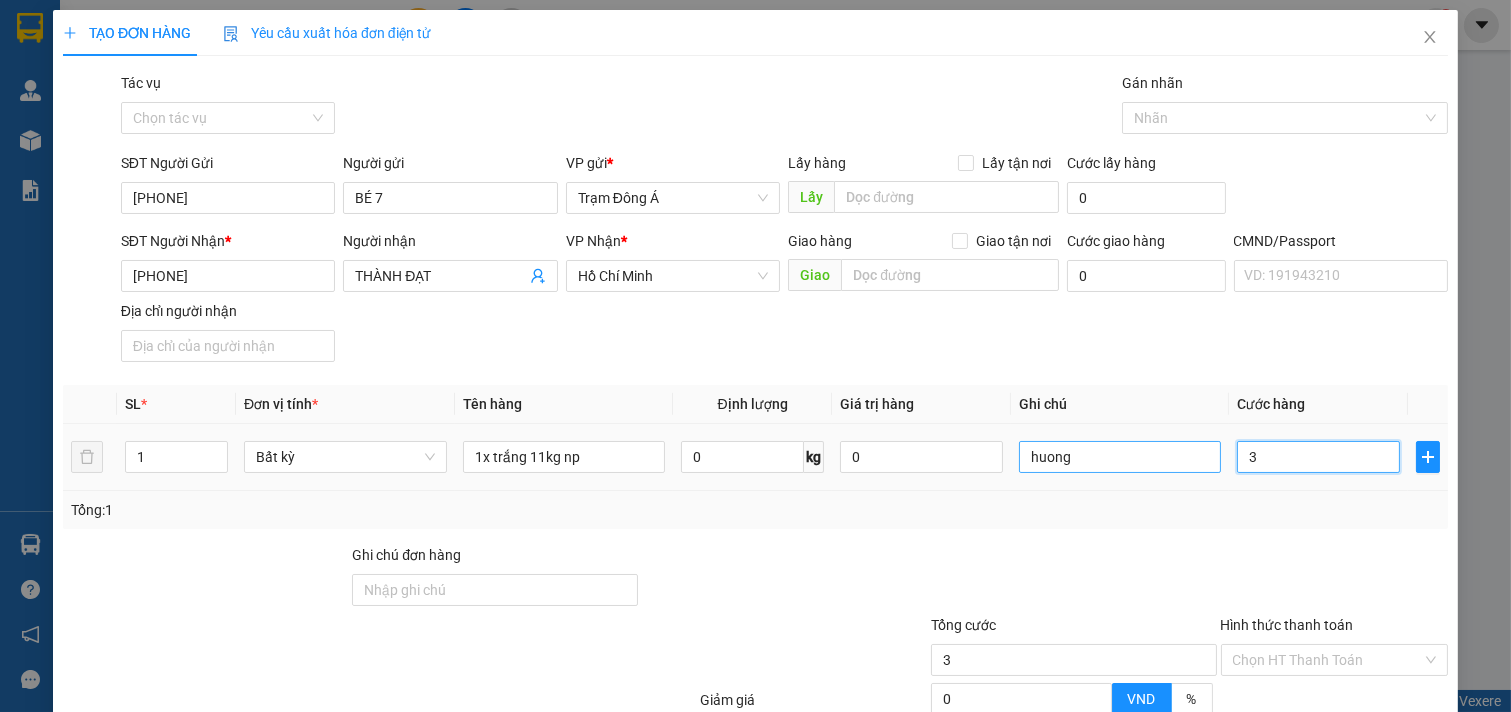 type on "30" 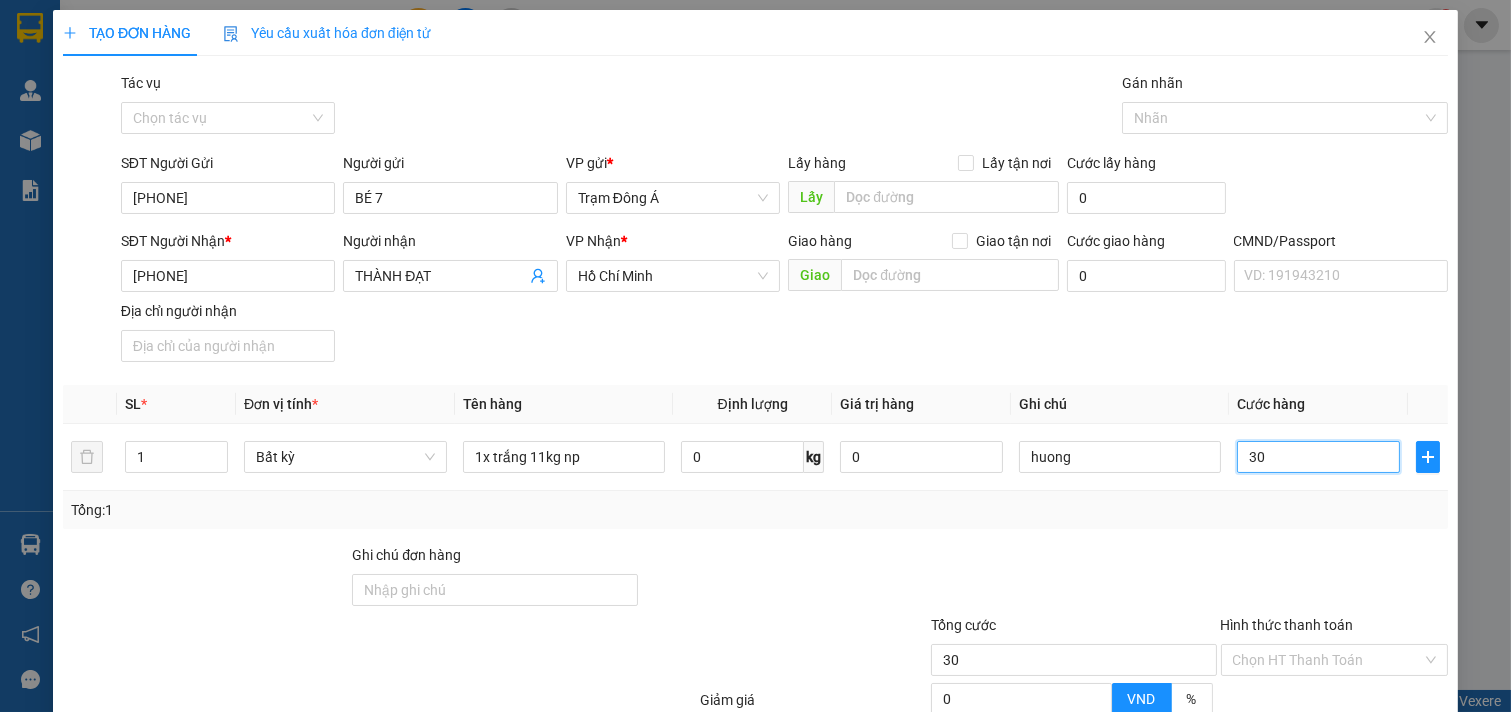 scroll, scrollTop: 200, scrollLeft: 0, axis: vertical 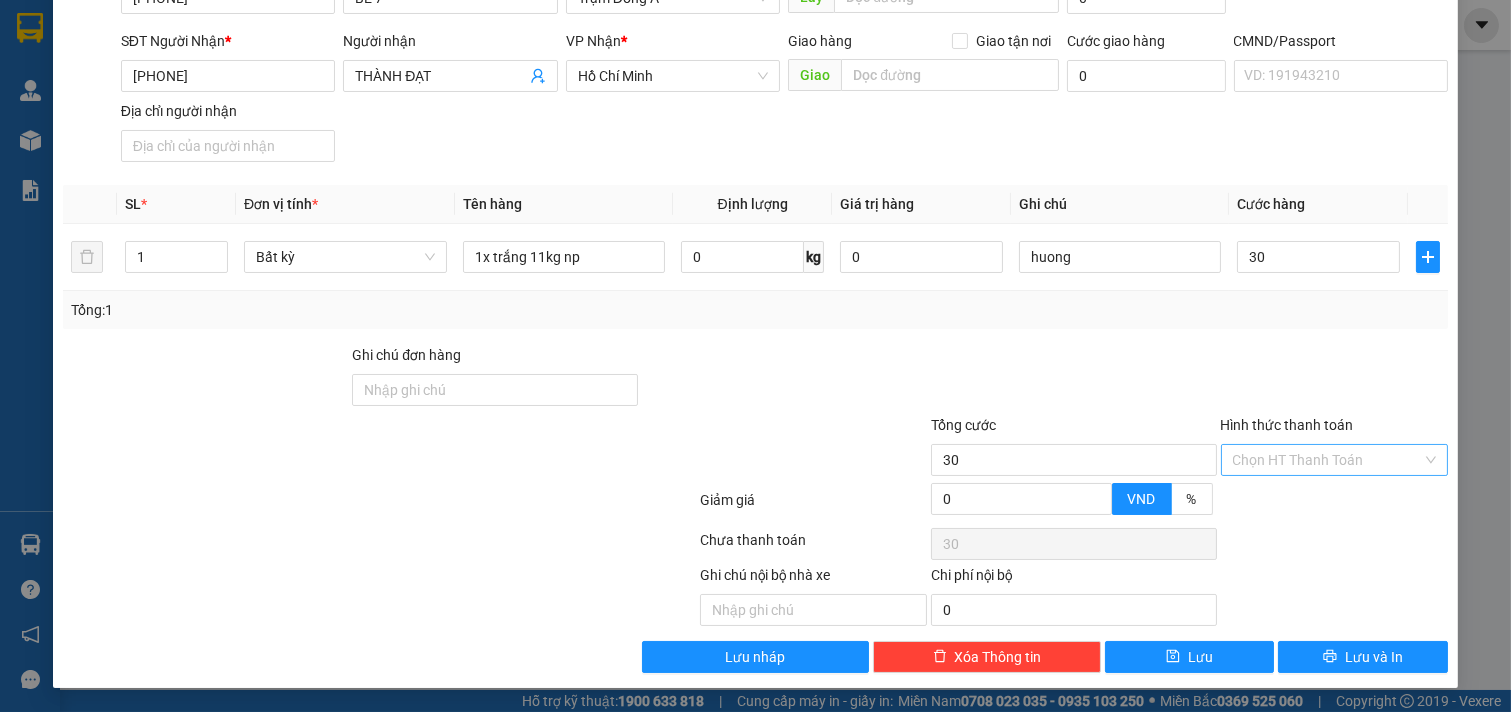 type on "30.000" 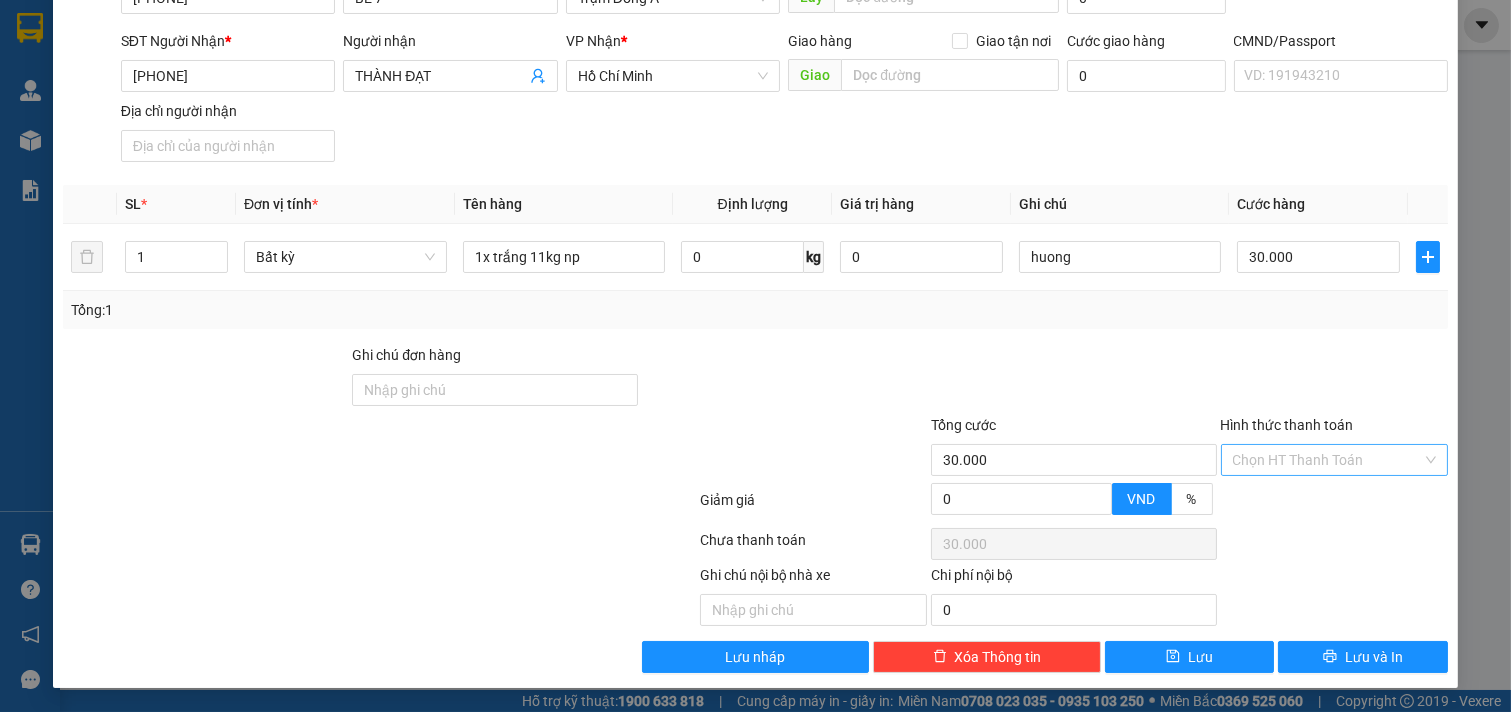 click on "Hình thức thanh toán" at bounding box center (1328, 460) 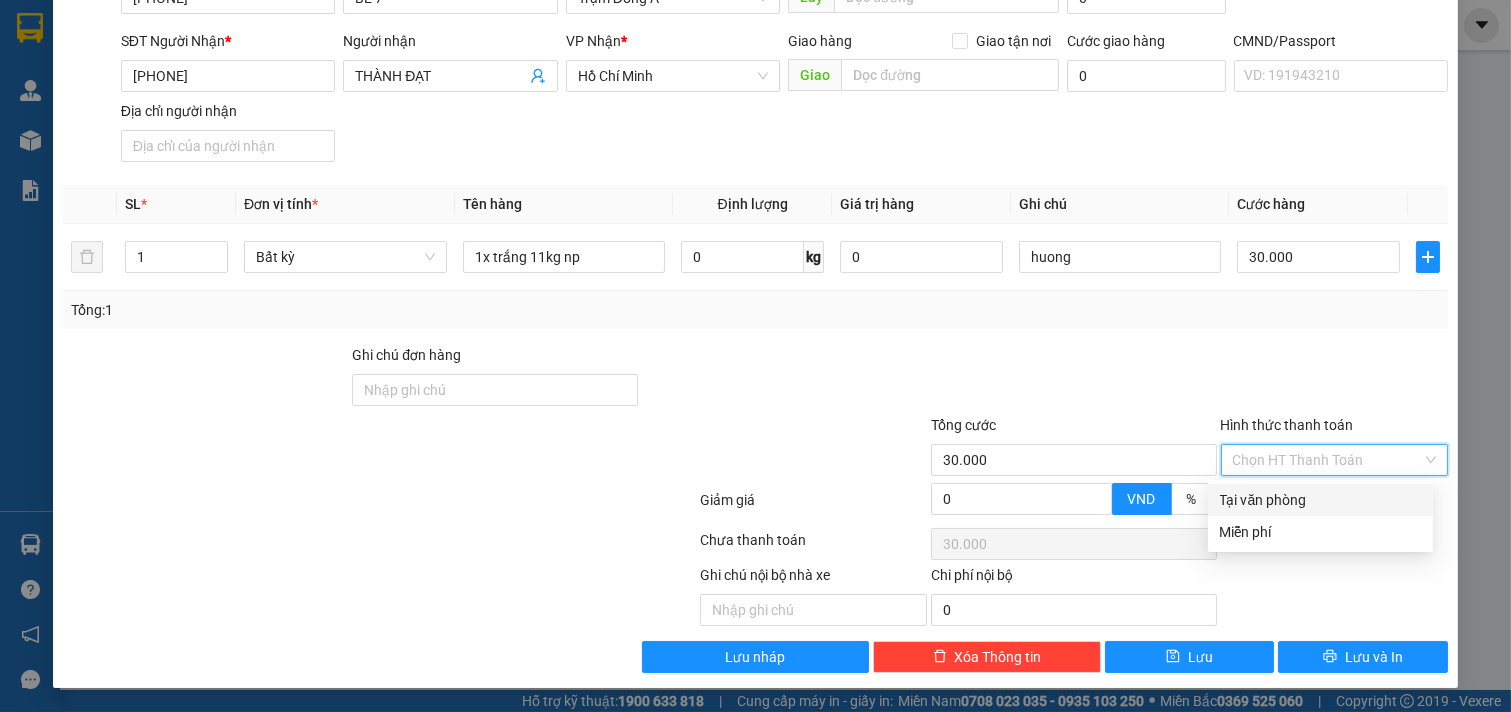 drag, startPoint x: 1305, startPoint y: 484, endPoint x: 1305, endPoint y: 496, distance: 12 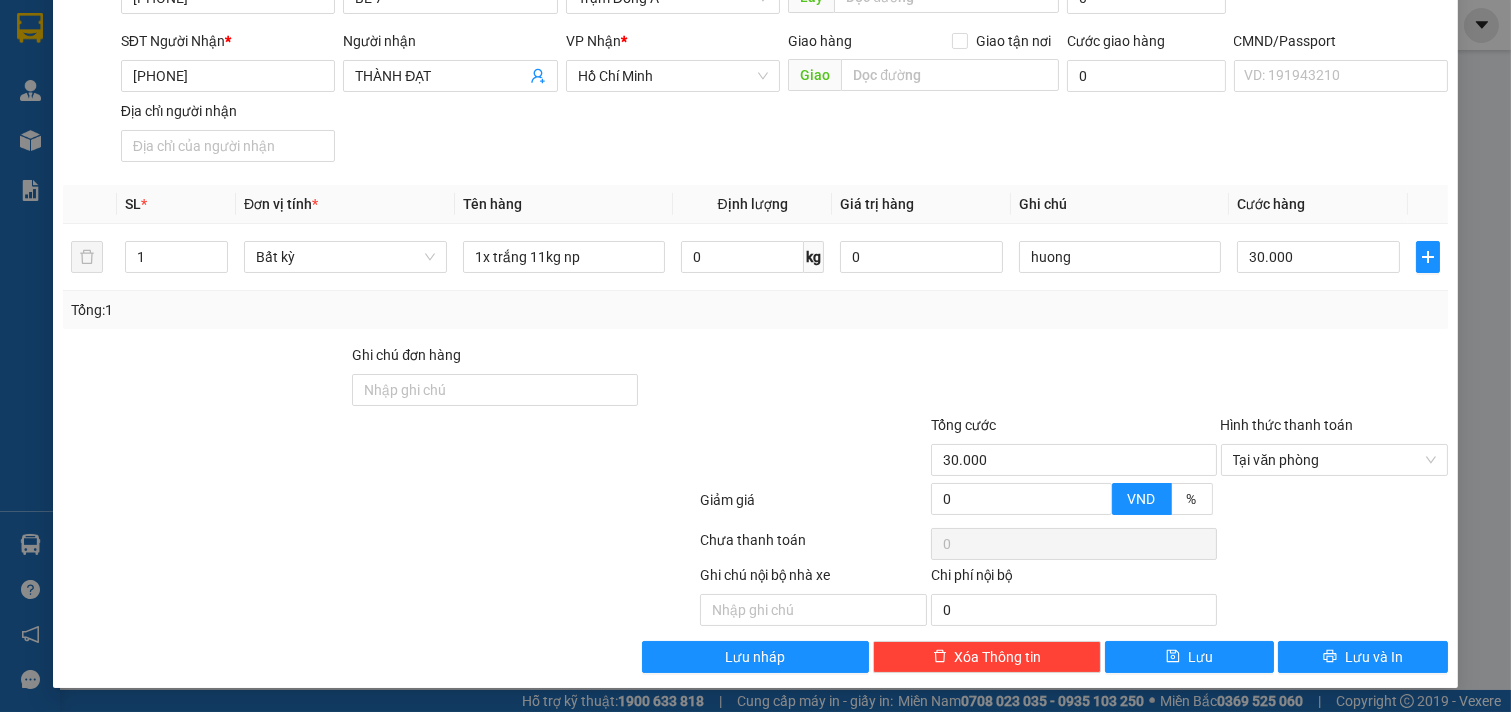 click on "Transit Pickup Surcharge Ids Transit Deliver Surcharge Ids Transit Deliver Surcharge Transit Deliver Surcharge Gói vận chuyển  * Tiêu chuẩn Tác vụ Chọn tác vụ Gán nhãn   Nhãn SĐT Người Gửi [PHONE] Người gửi BÉ 7 VP gửi  * Trạm Đông Á Lấy hàng Lấy tận nơi Lấy Cước lấy hàng 0 SĐT Người Nhận  * [PHONE] Người nhận THÀNH ĐẠT VP Nhận  * [CITY] Giao hàng Giao tận nơi Giao Cước giao hàng 0 CMND/Passport VD: [ID_NUMBER] Địa chỉ người nhận SL  * Đơn vị tính  * Tên hàng  Định lượng Giá trị hàng Ghi chú Cước hàng                   1 Bất kỳ 1x trắng 11kg np 0 kg 0 huong 30.000 Tổng:  1 Ghi chú đơn hàng Tổng cước 30.000 Hình thức thanh toán Tại văn phòng Giảm giá 0 VND % Discount 0 Số tiền thu trước 0 Tại văn phòng Chưa thanh toán 0 Ghi chú nội bộ nhà xe Chi phí nội bộ 0 Lưu nháp Xóa Thông tin Lưu Lưu và In Tại văn phòng" at bounding box center (755, 272) 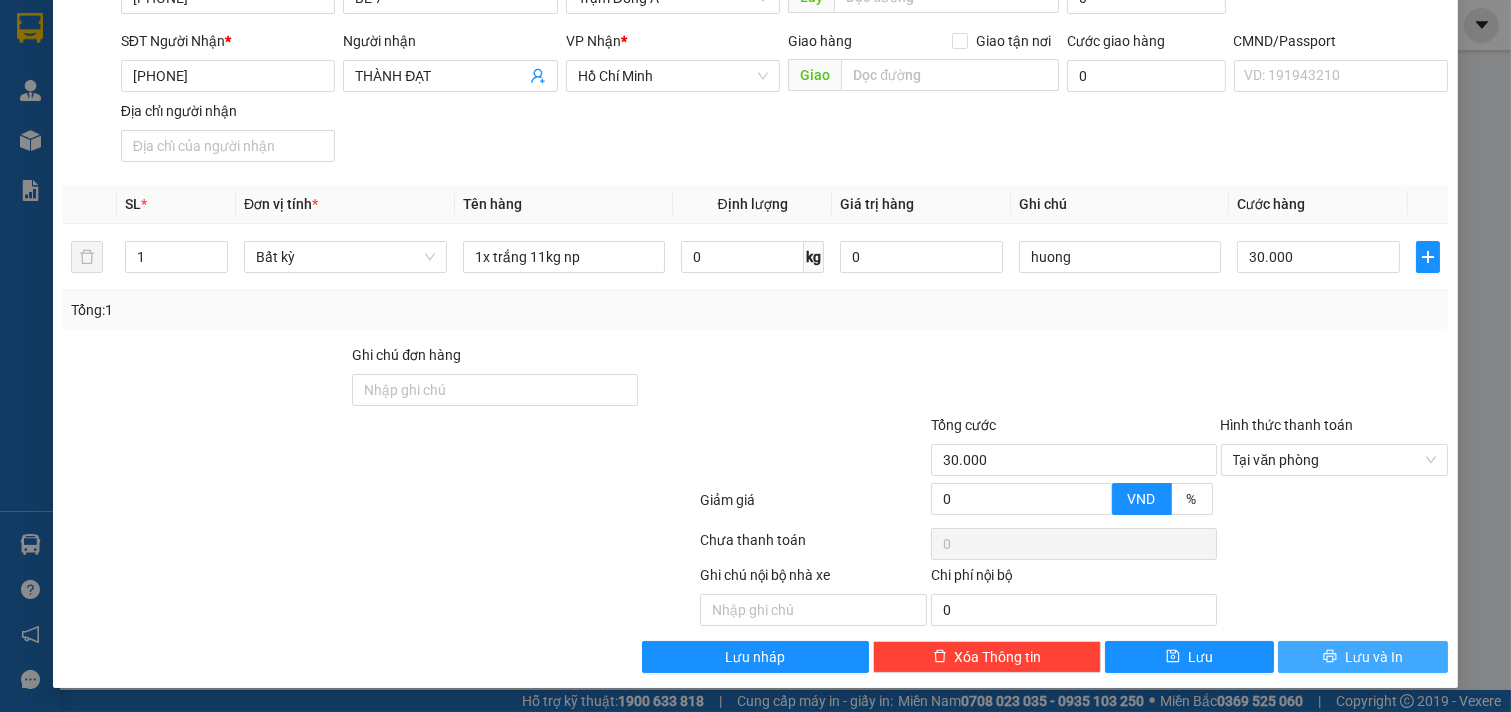 click on "Lưu và In" at bounding box center [1374, 657] 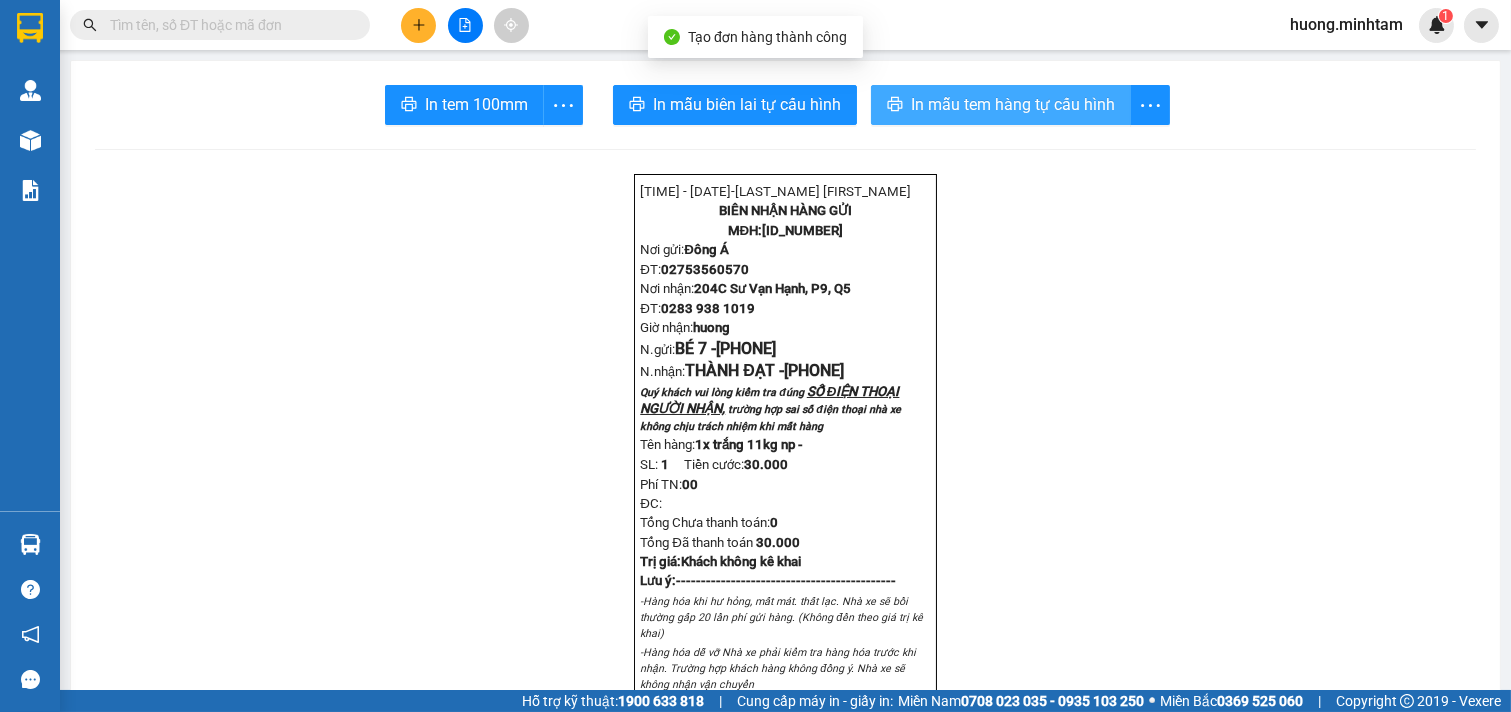 click on "In mẫu tem hàng tự cấu hình" at bounding box center (1013, 104) 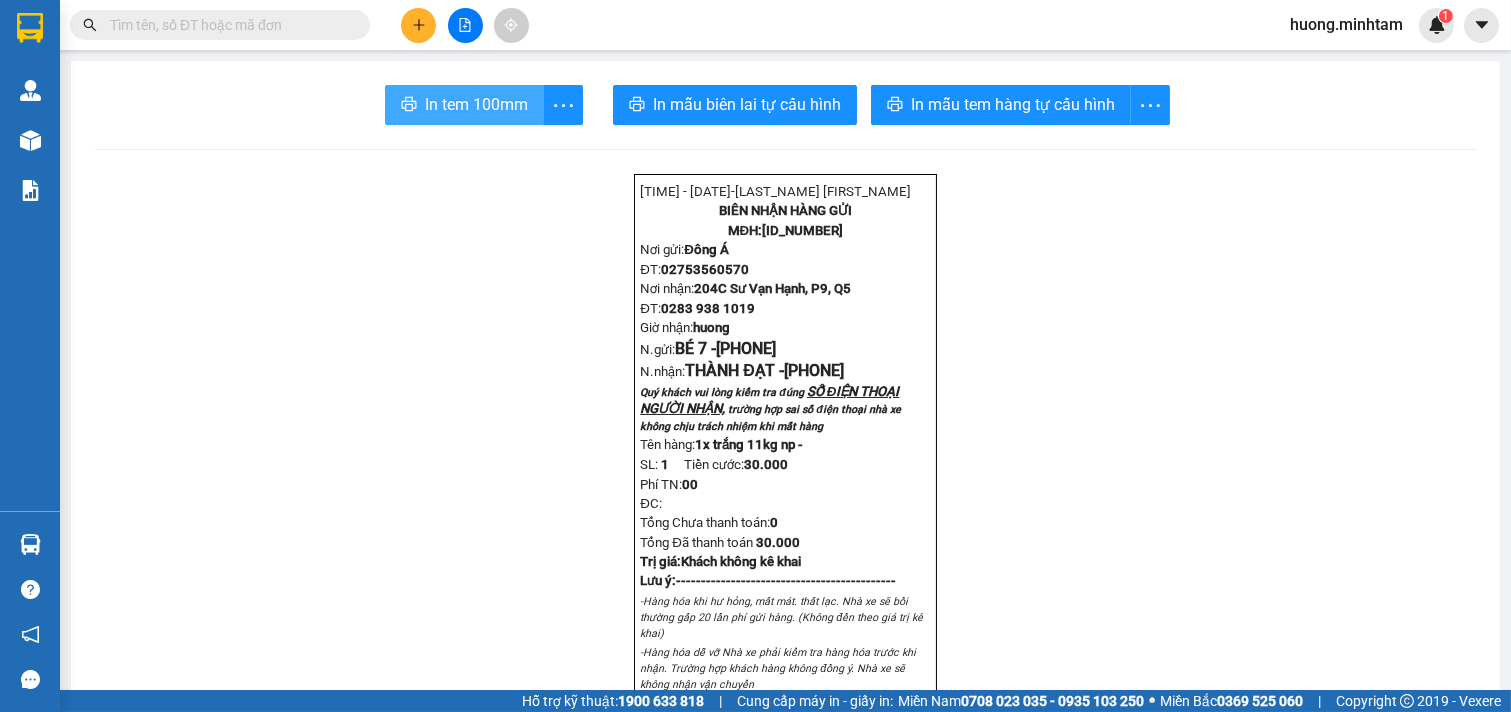 click on "In tem 100mm" at bounding box center [476, 104] 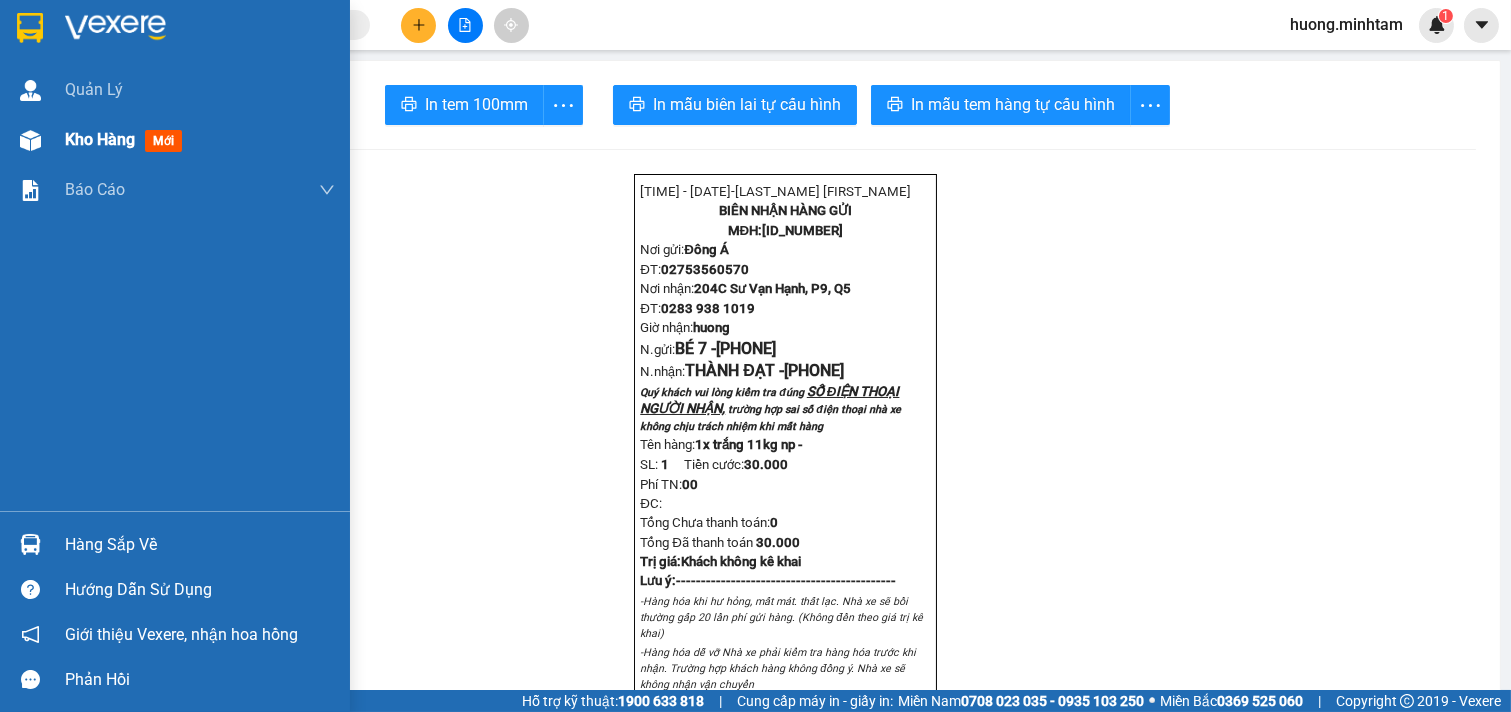 click on "Kho hàng" at bounding box center (100, 139) 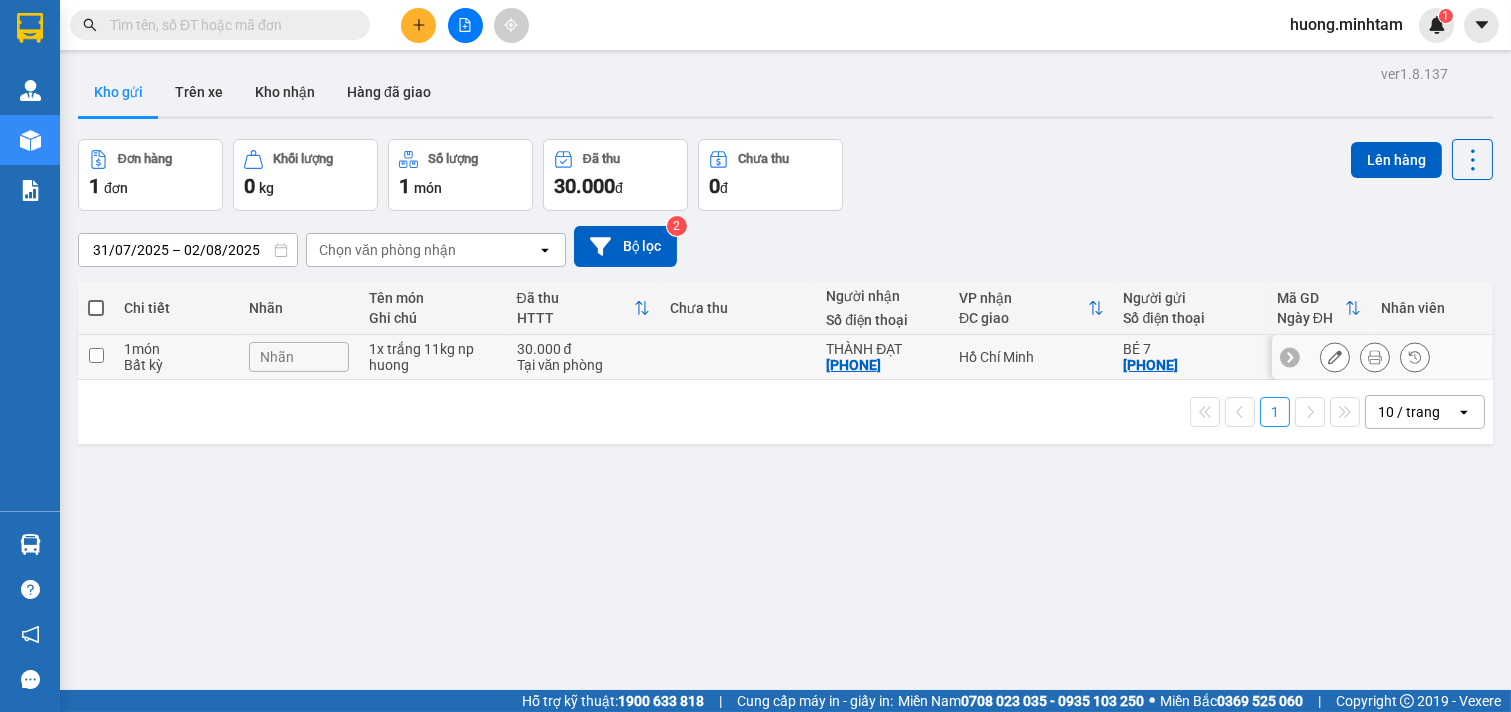 click at bounding box center (96, 355) 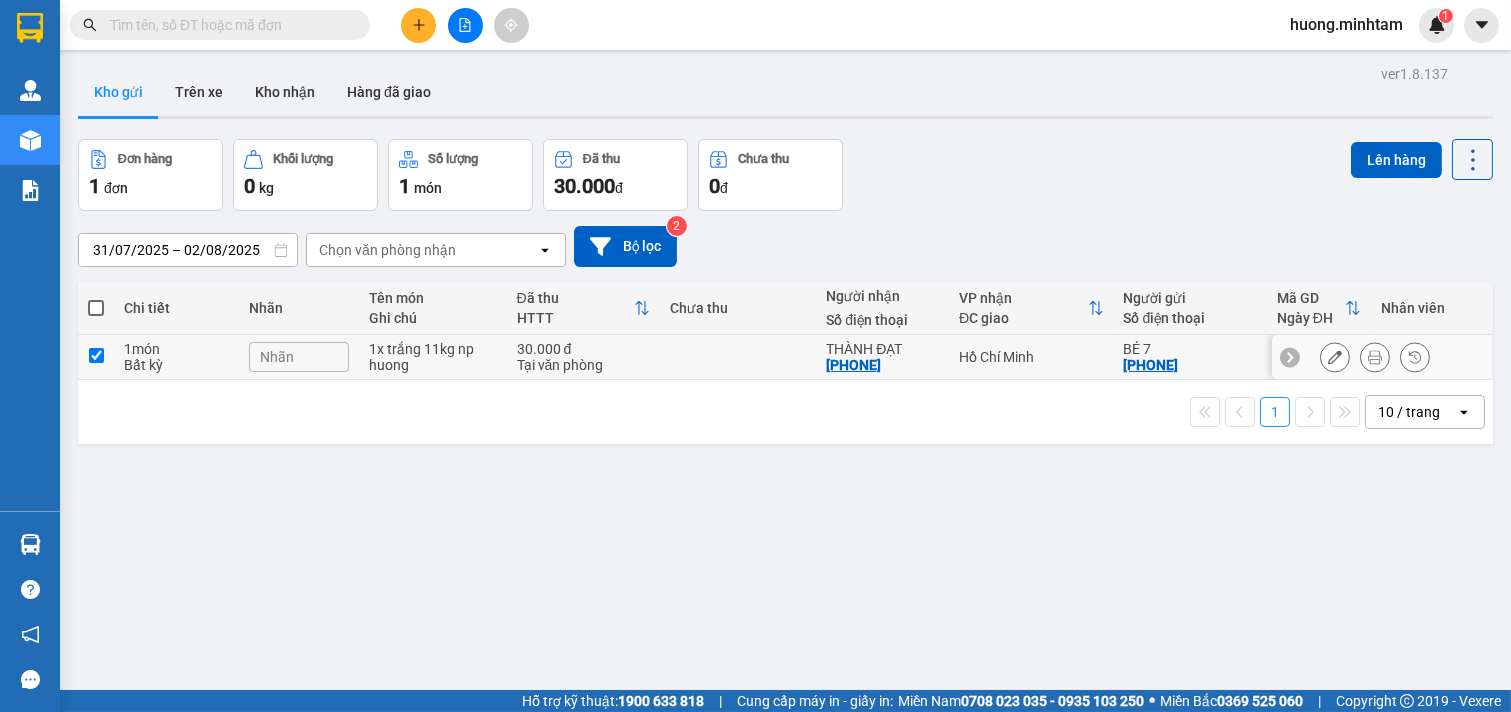 checkbox on "true" 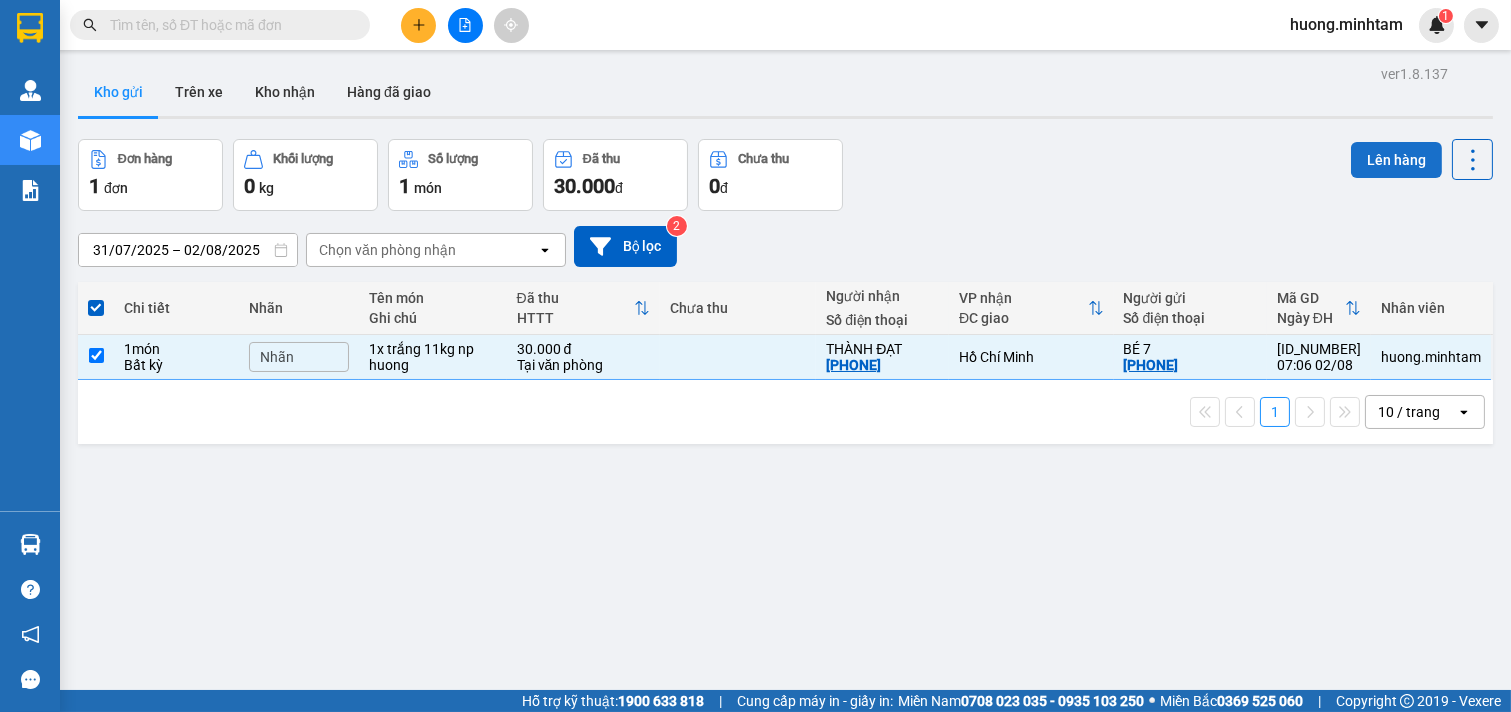 click on "Lên hàng" at bounding box center [1396, 160] 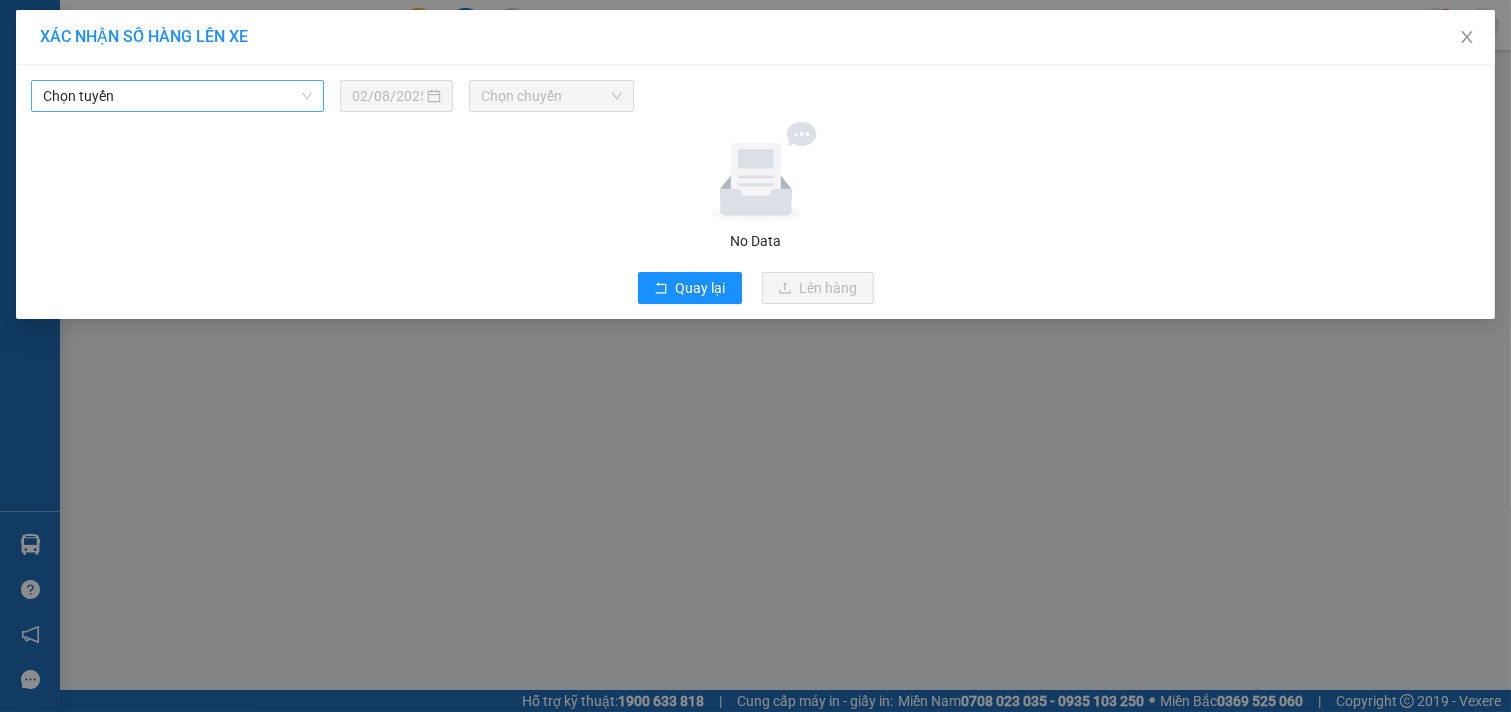 click on "Chọn tuyến" at bounding box center [177, 96] 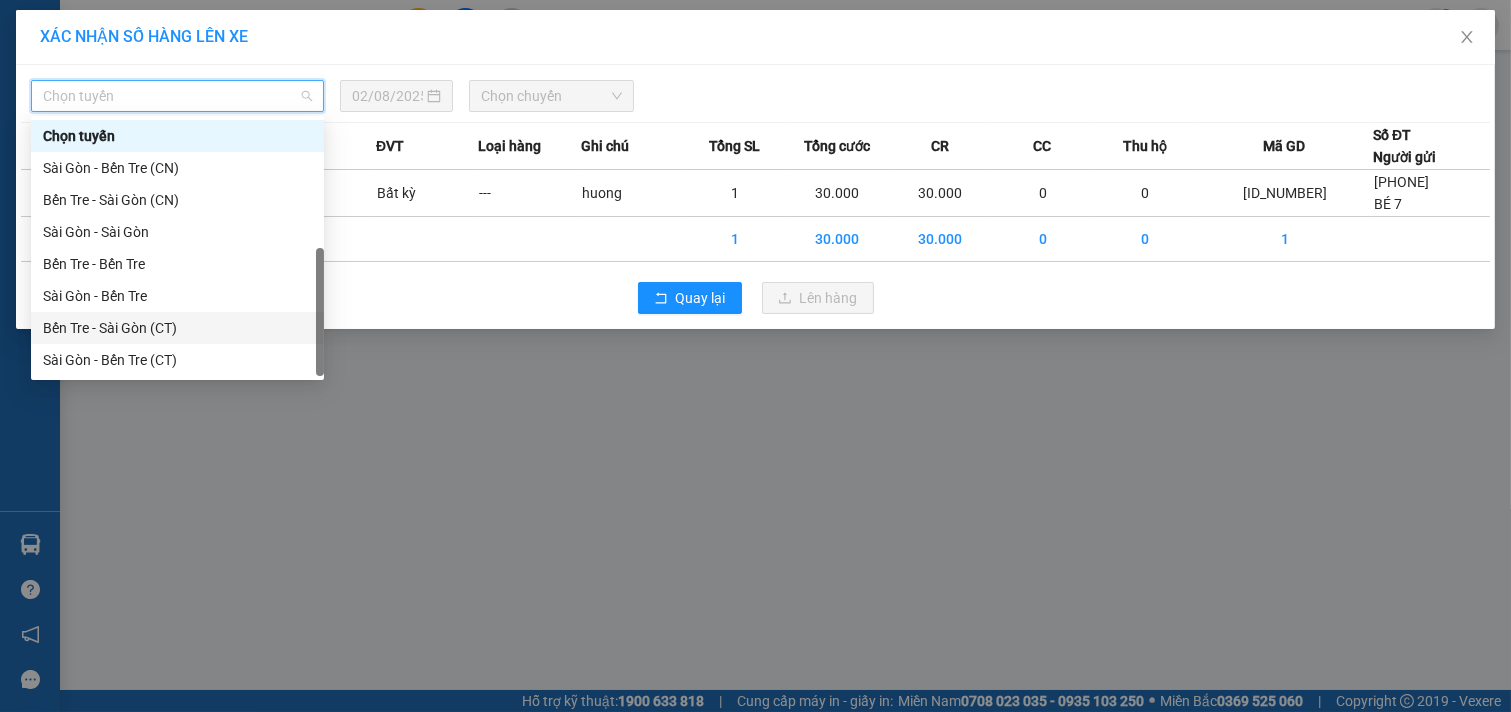 scroll, scrollTop: 32, scrollLeft: 0, axis: vertical 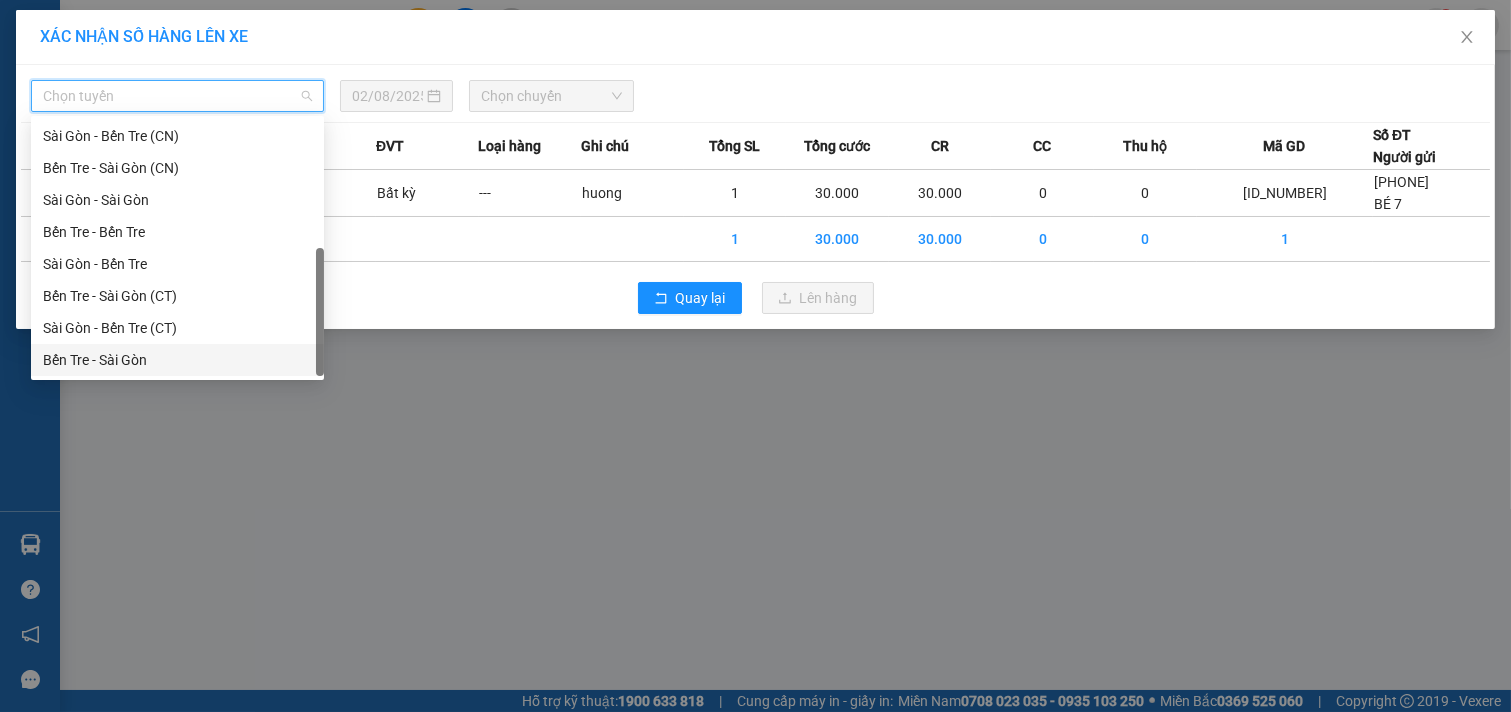 drag, startPoint x: 128, startPoint y: 363, endPoint x: 355, endPoint y: 235, distance: 260.60123 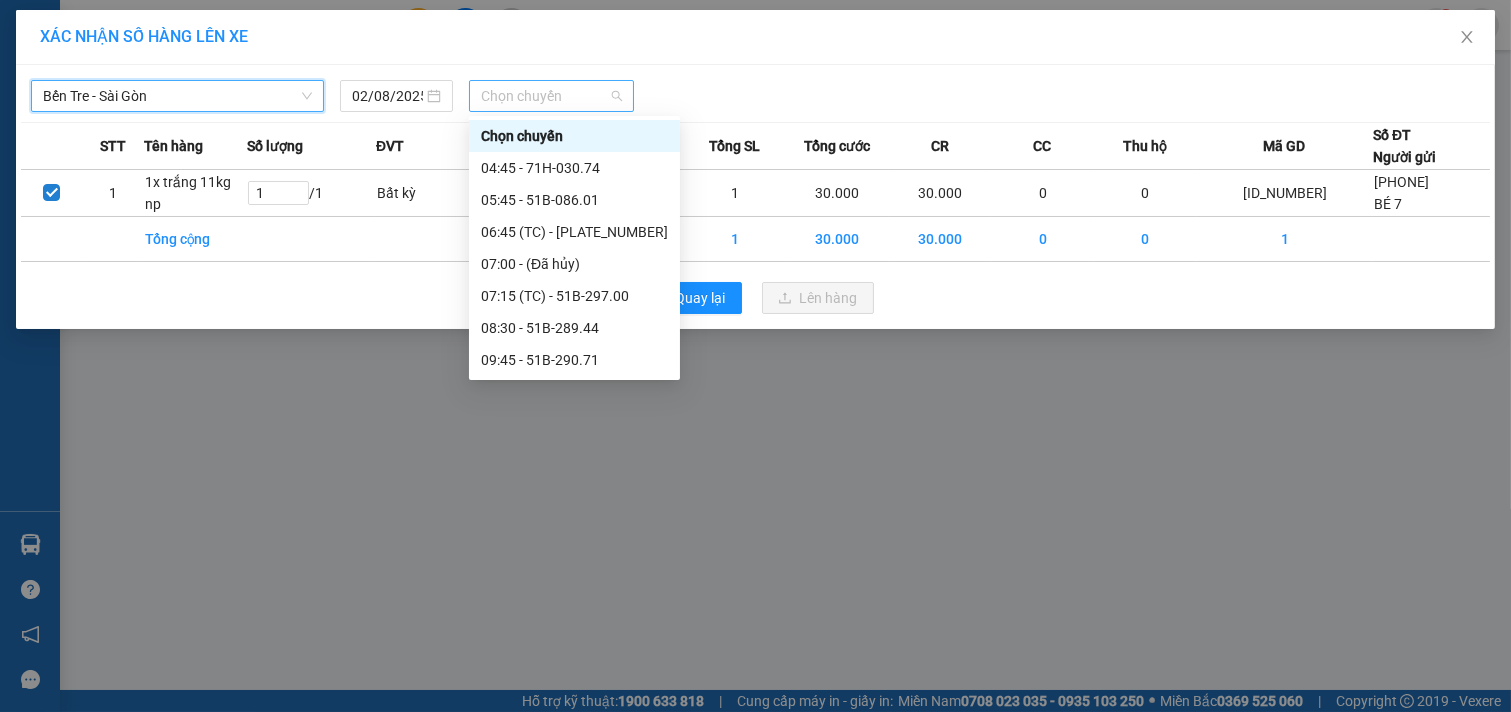 click on "Chọn chuyến" at bounding box center (551, 96) 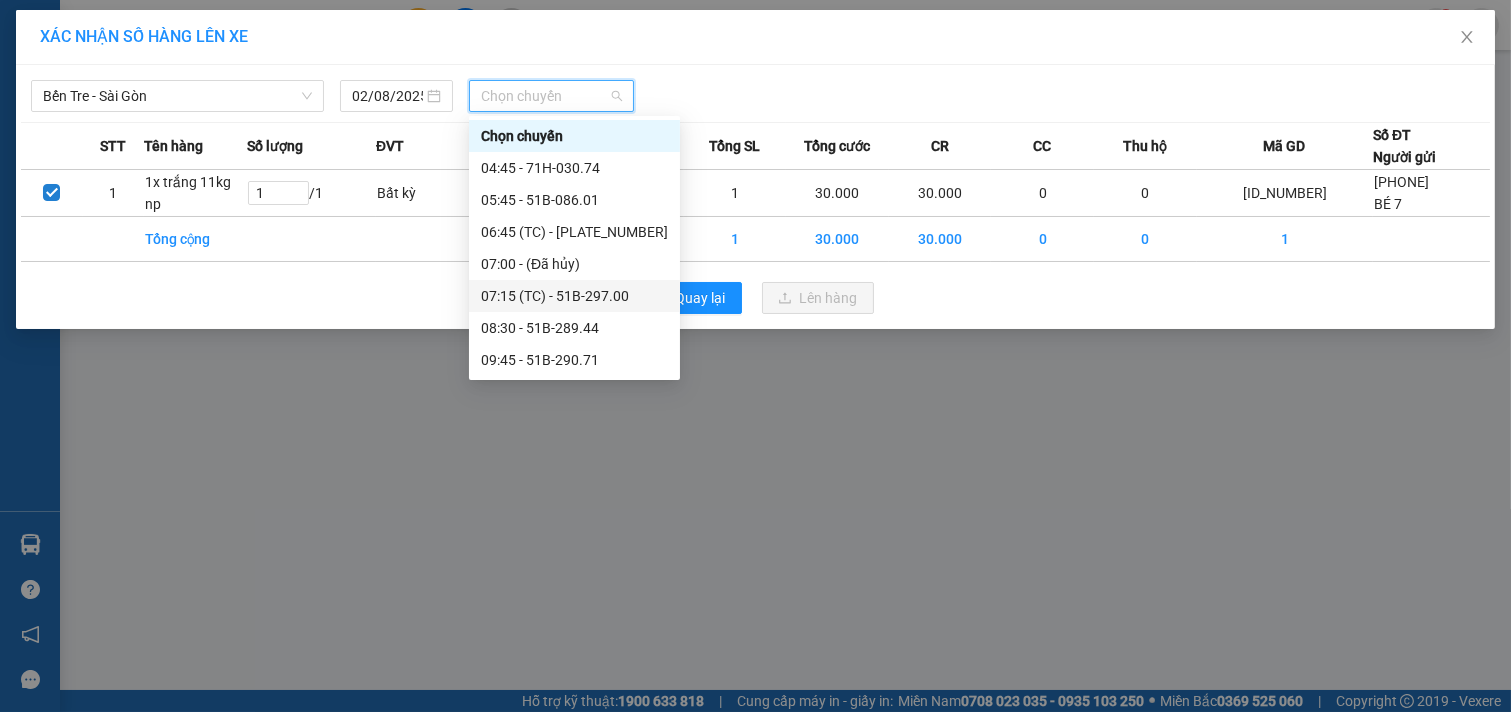 click on "[TIME]   (TC)   - [PLATE_NUMBER]" at bounding box center (574, 296) 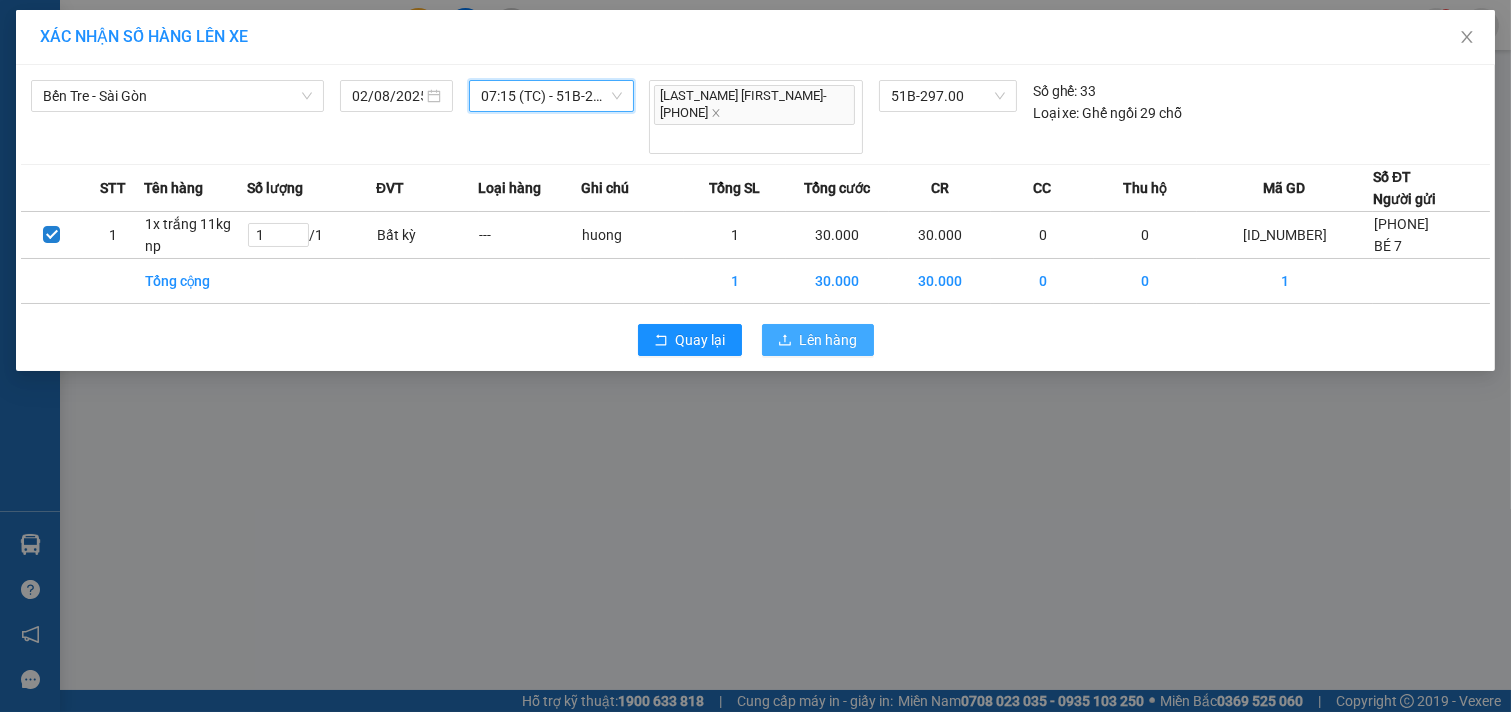 click on "Lên hàng" at bounding box center [829, 340] 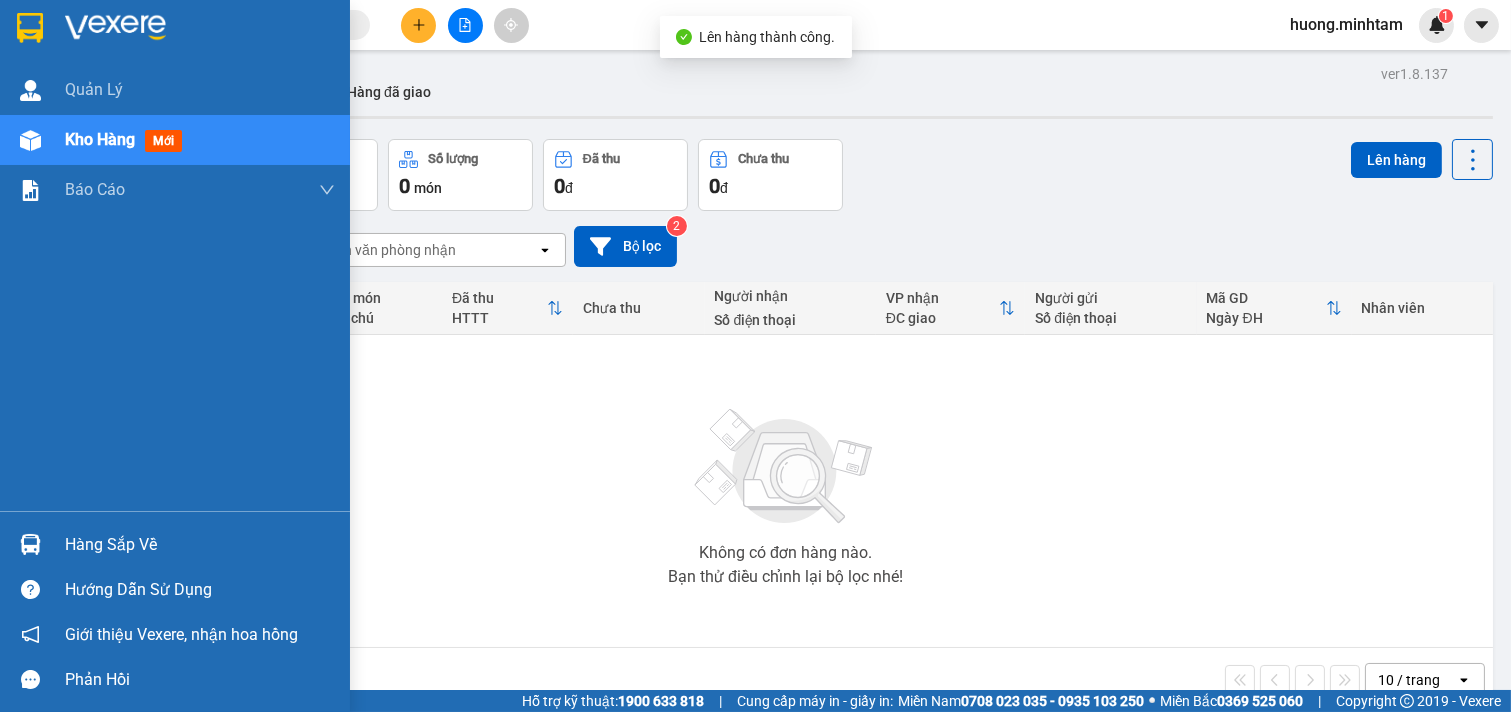 click on "Hàng sắp về" at bounding box center [200, 545] 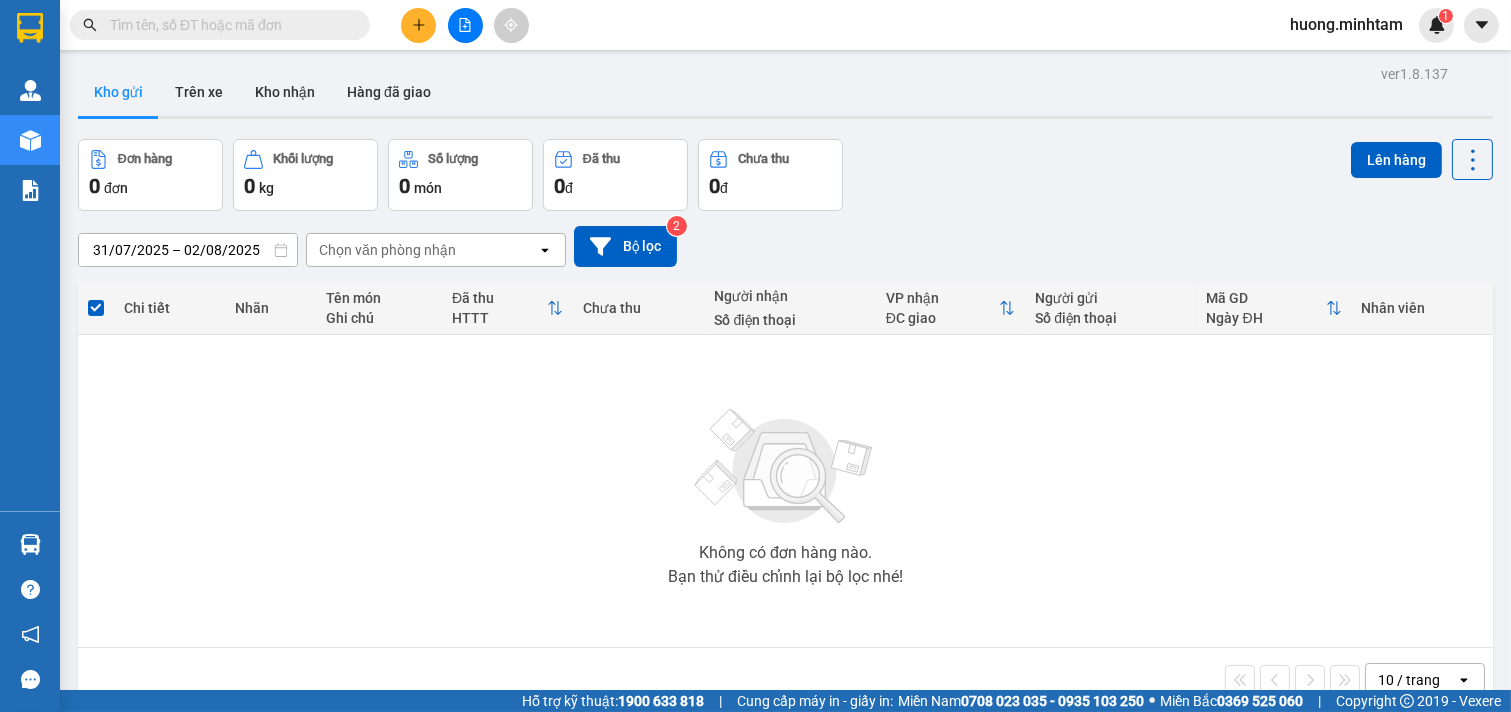 click on "Kết quả tìm kiếm ( 0 )  Bộ lọc  No Data huong.minhtam 1     Quản Lý     Kho hàng mới     Báo cáo BC giao hàng (nhân viên) BC hàng tồn Báo cáo dòng tiền (nhân viên) Doanh số tạo đơn theo VP gửi (nhân viên) Hàng sắp về Hướng dẫn sử dụng Giới thiệu Vexere, nhận hoa hồng Phản hồi Phần mềm hỗ trợ bạn tốt chứ? ver  1.8.137 Kho gửi Trên xe Kho nhận Hàng đã giao Đơn hàng 0 đơn Khối lượng 0 kg Số lượng 0 món Đã thu 0  đ Chưa thu 0  đ Lên hàng [DATE] – [DATE] Press the down arrow key to interact with the calendar and select a date. Press the escape button to close the calendar. Selected date range is from [DATE] to [DATE]. Chọn văn phòng nhận open Bộ lọc 2 Chi tiết Nhãn Tên món Ghi chú Đã thu HTTT Chưa thu Người nhận Số điện thoại VP nhận ĐC giao Người gửi Số điện thoại Mã GD Ngày ĐH Nhân viên Không có đơn hàng nào. 10 / trang open |" at bounding box center (755, 356) 